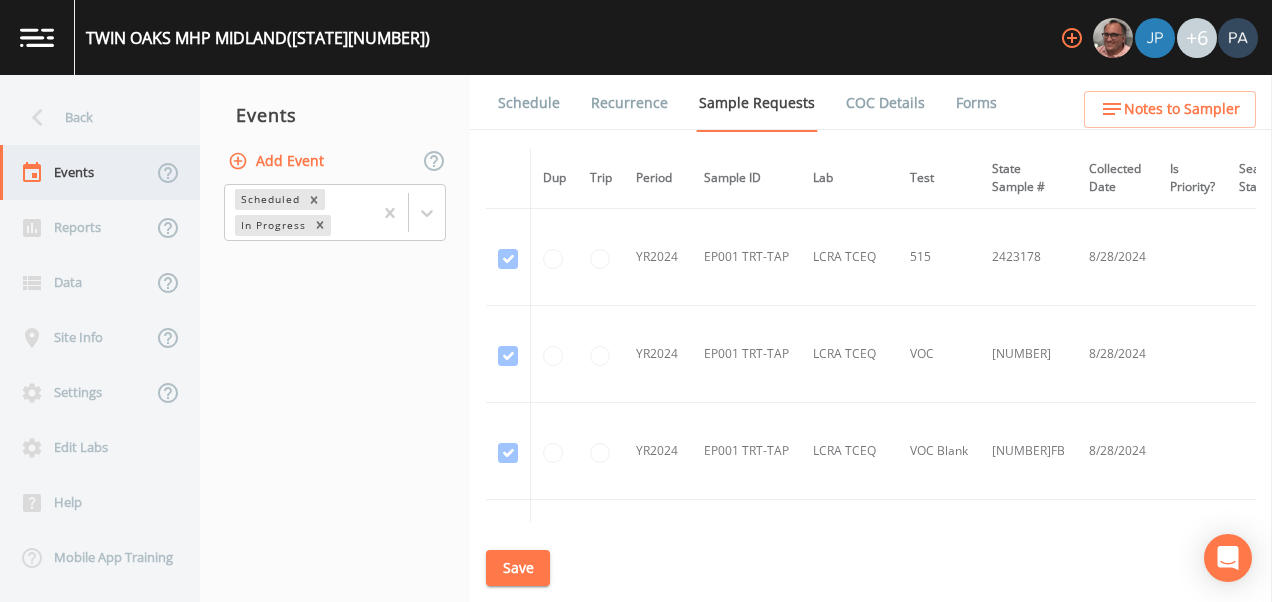 scroll, scrollTop: 0, scrollLeft: 0, axis: both 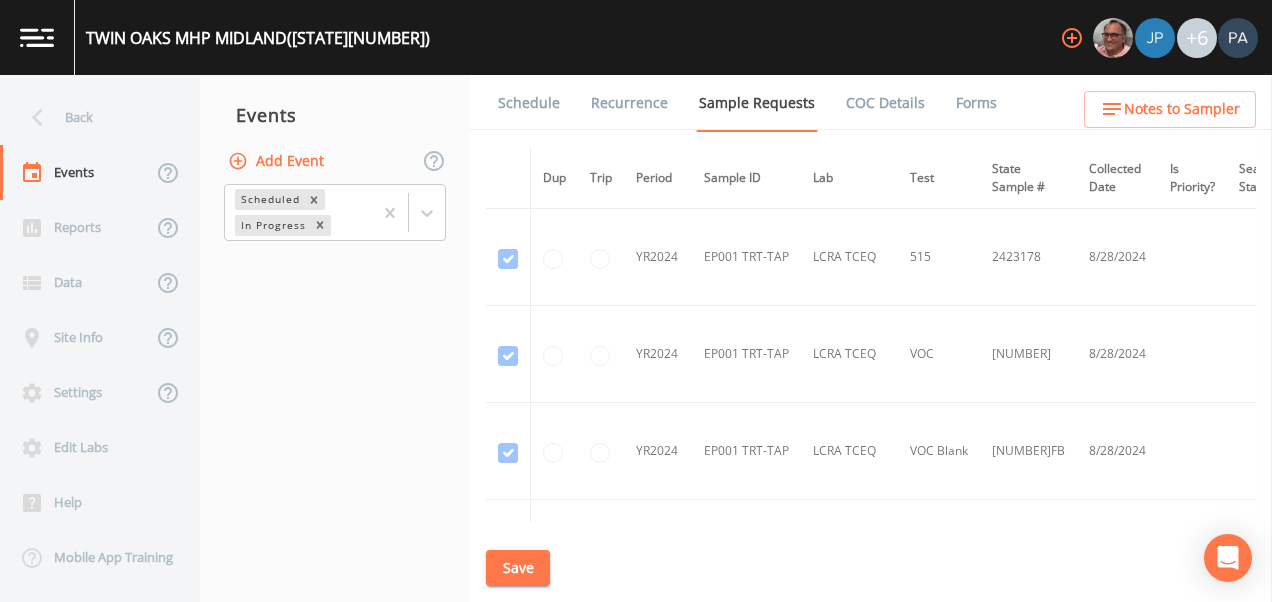 click on "Back" at bounding box center [90, 117] 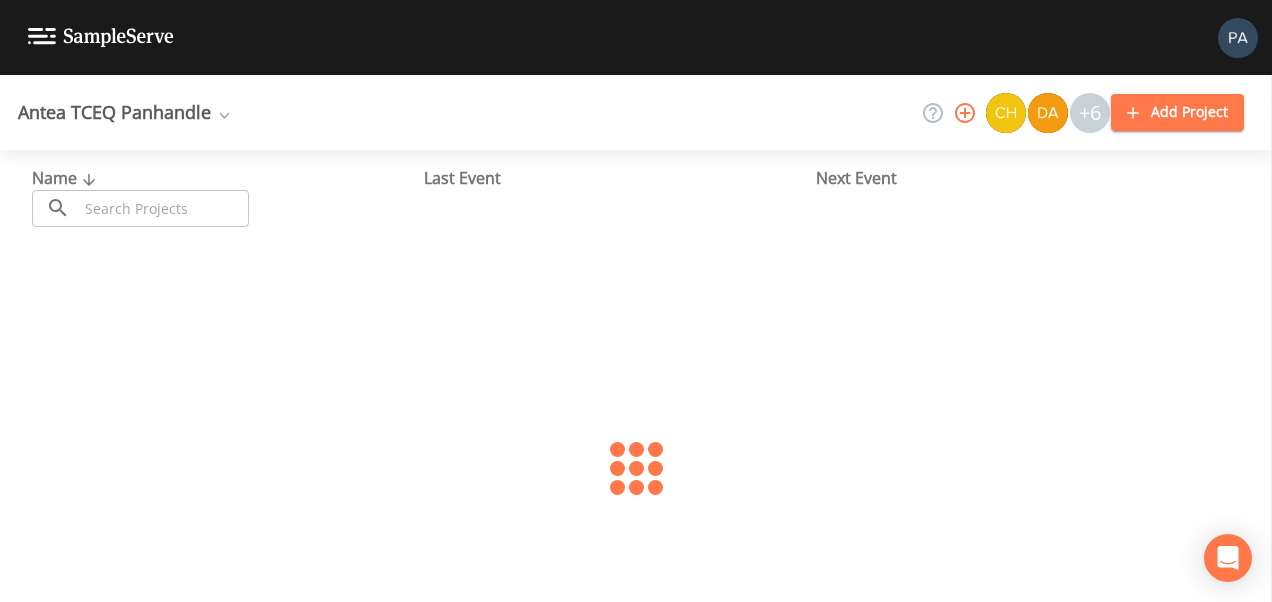 click on "Name ​ ​" at bounding box center (228, 196) 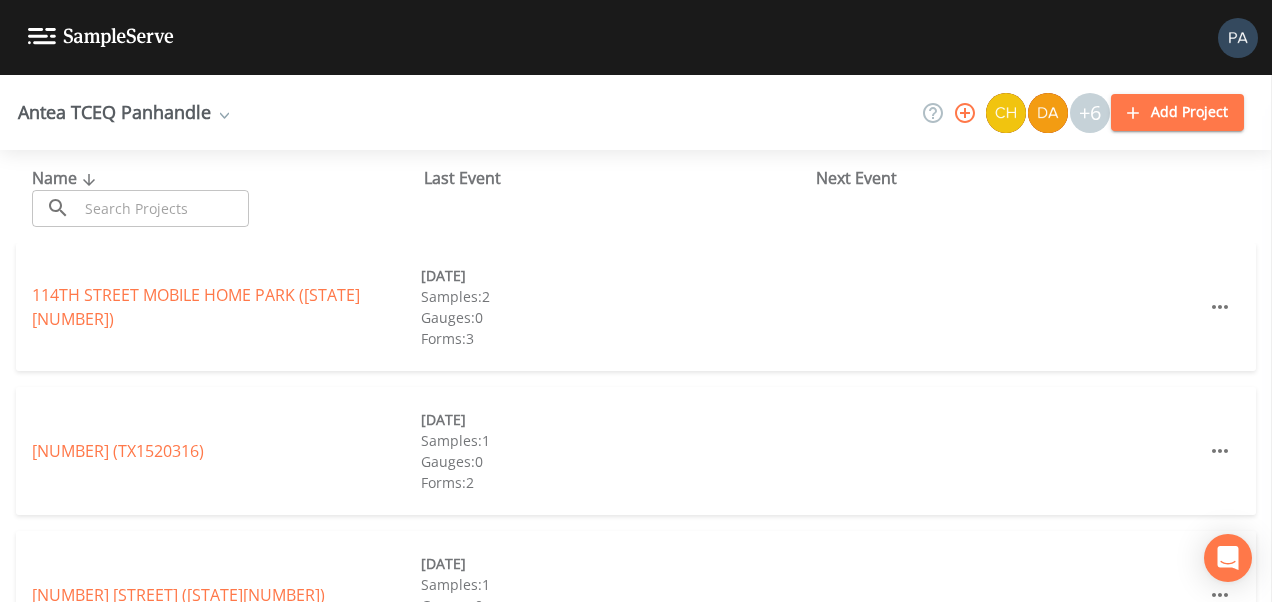 click at bounding box center (163, 208) 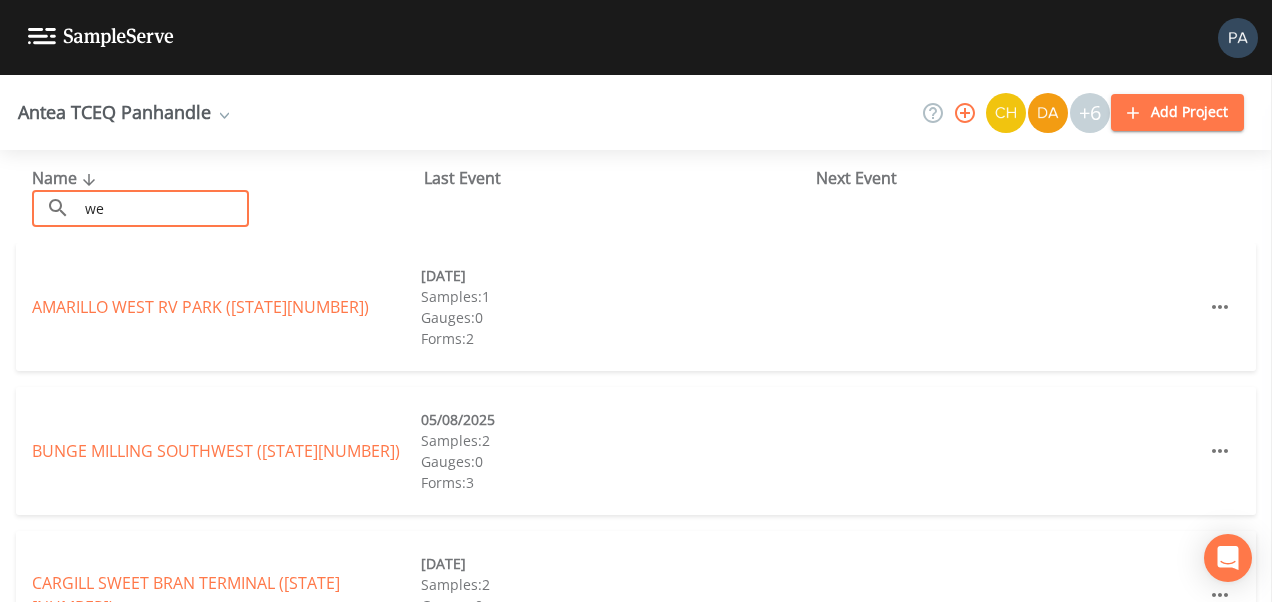 type on "w" 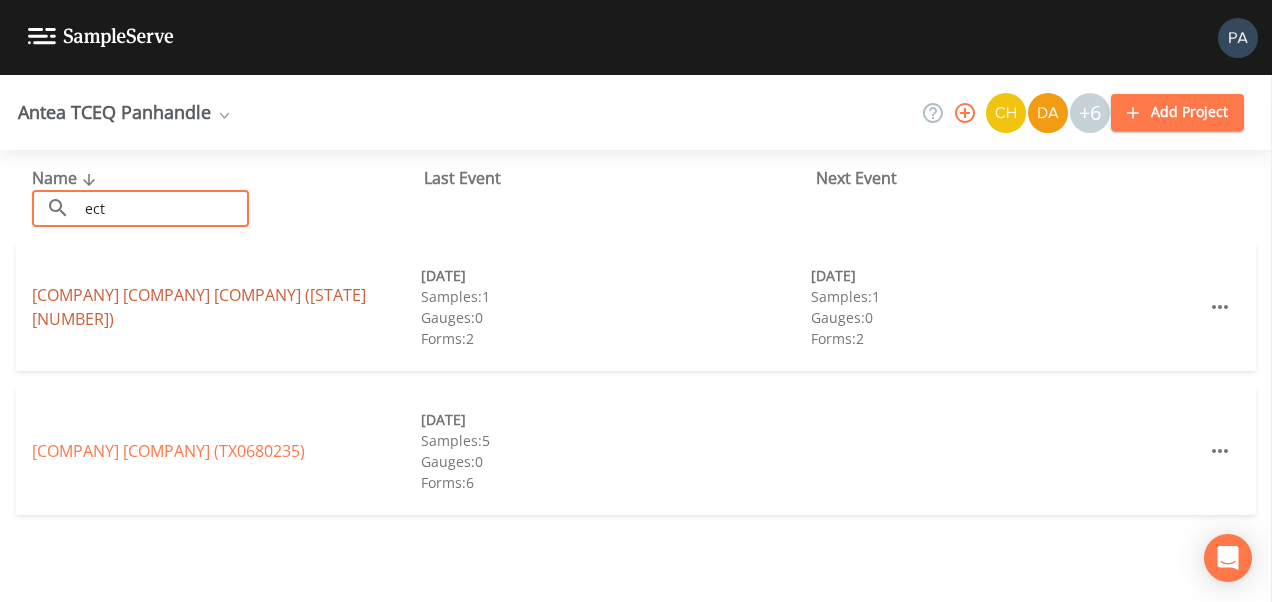type on "ect" 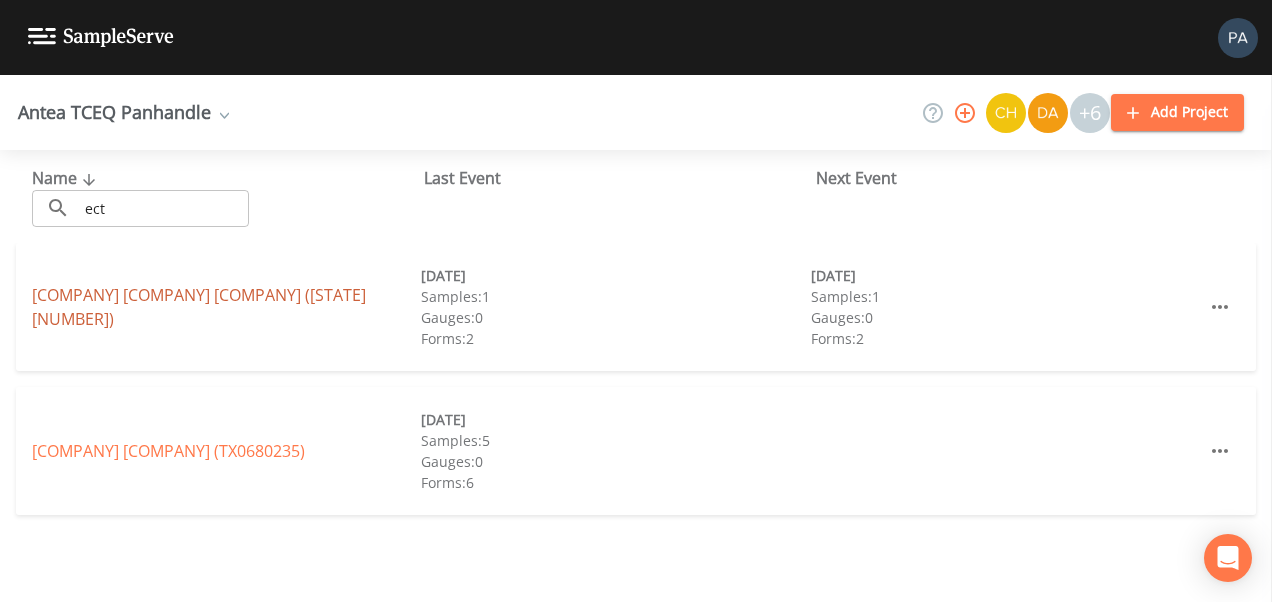 click on "[COMPANY] [COMPANY] [COMPANY] ([STATE][NUMBER])" at bounding box center [199, 307] 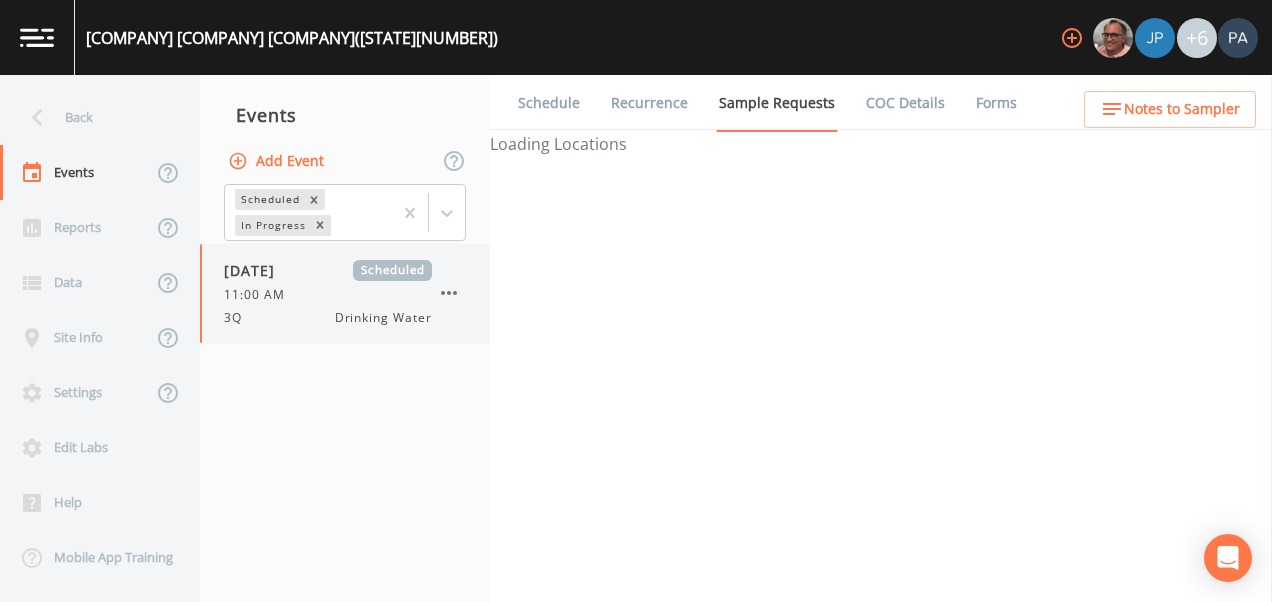 click 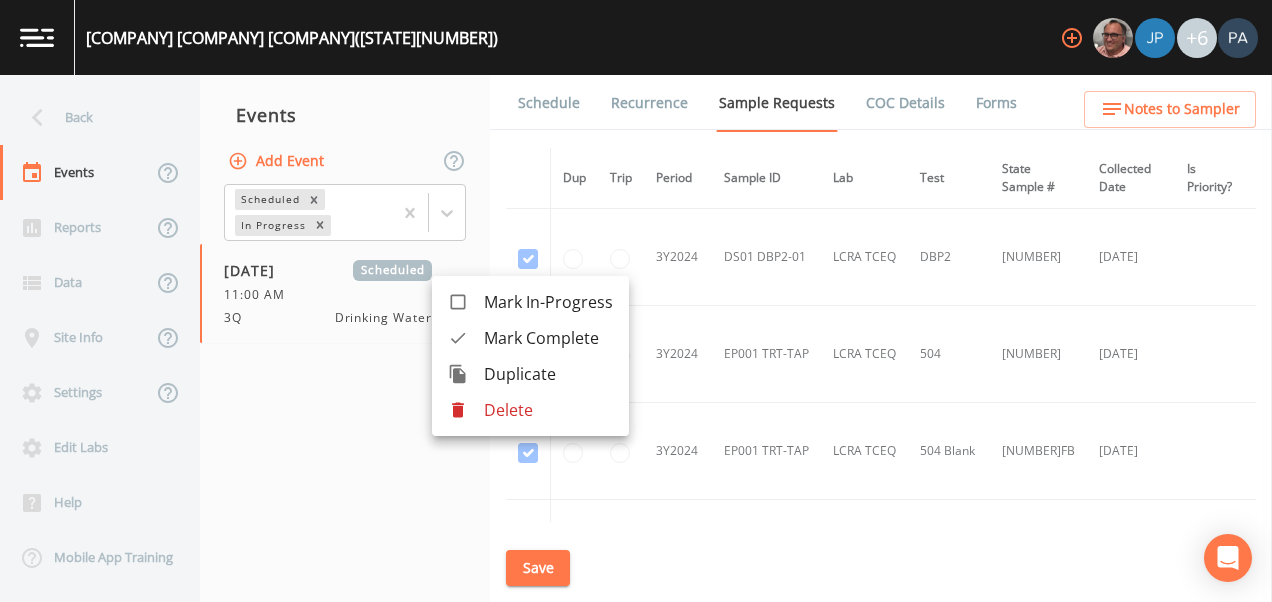 click on "Delete" at bounding box center [548, 410] 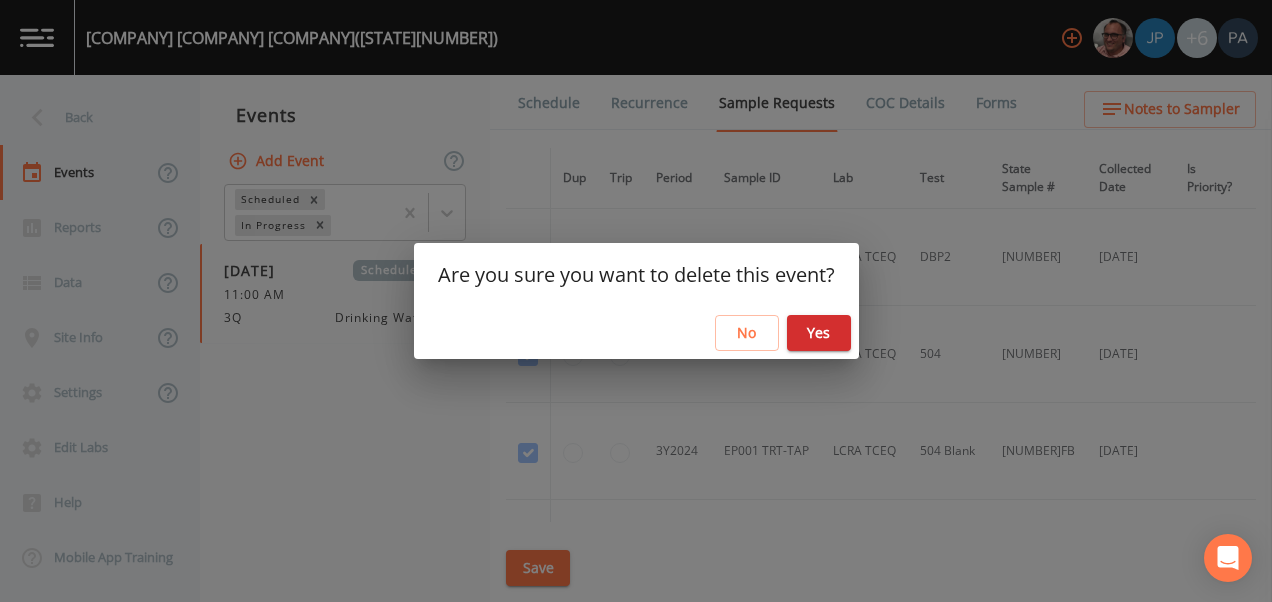 click on "Yes" at bounding box center (819, 333) 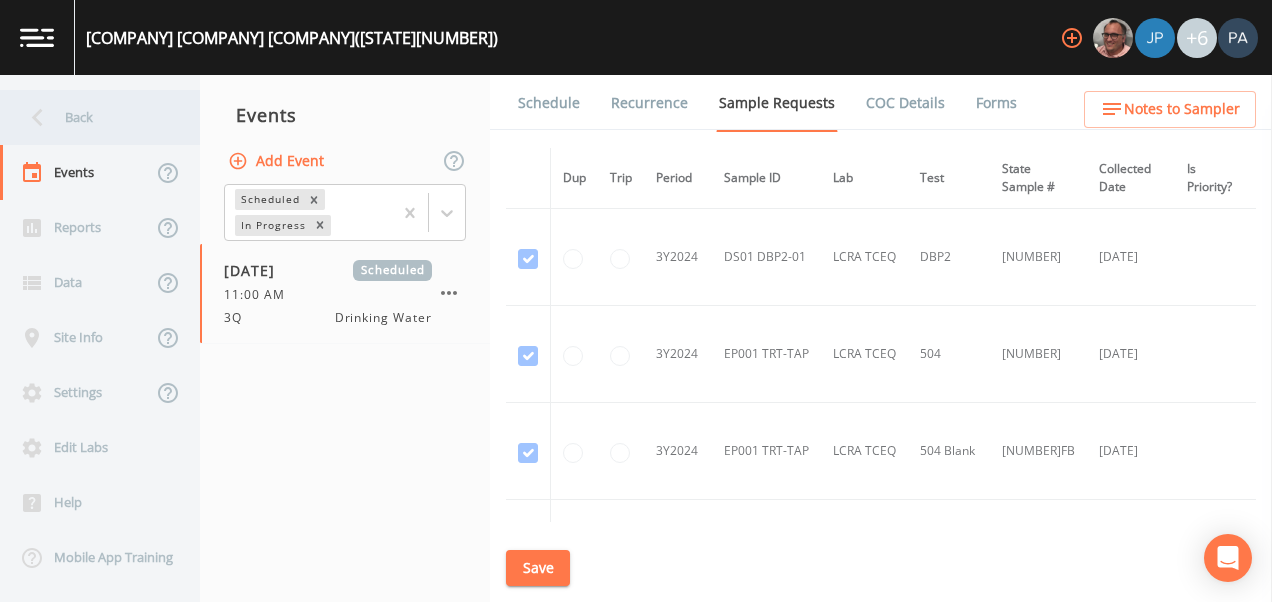 click on "Back" at bounding box center (90, 117) 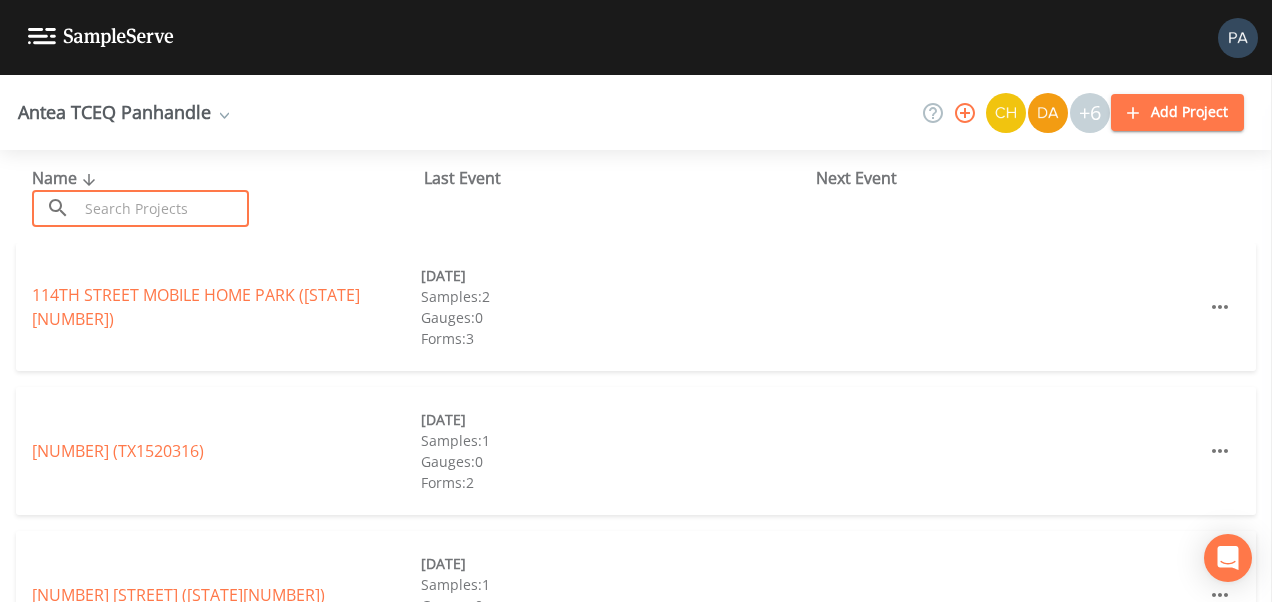 click at bounding box center [163, 208] 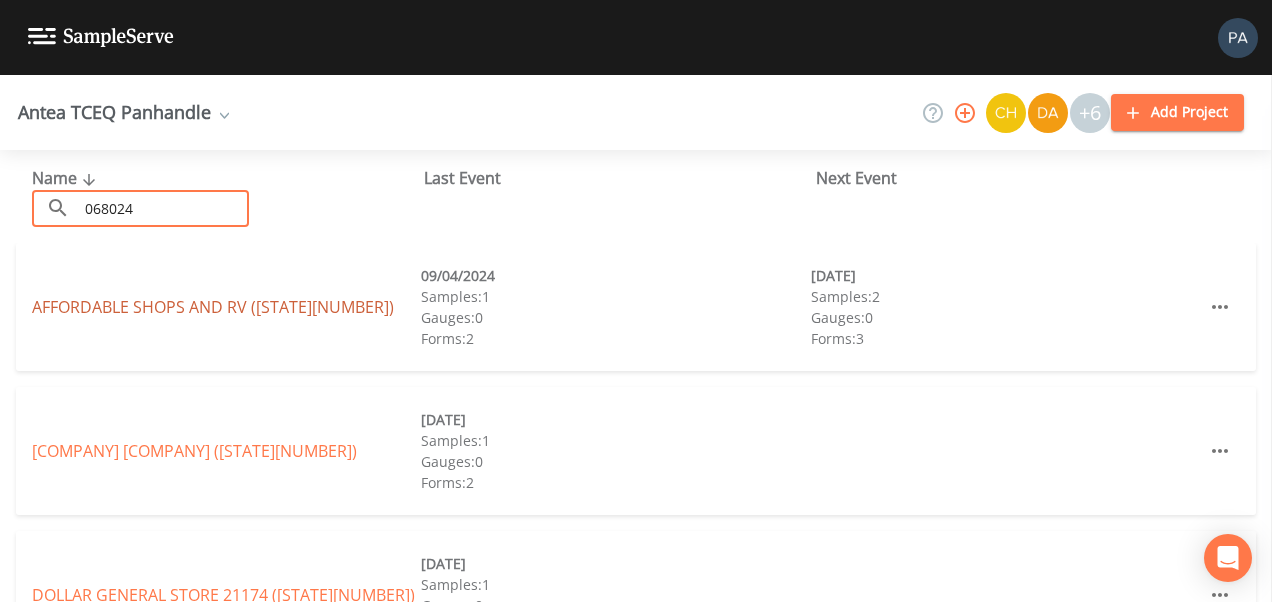 type on "068024" 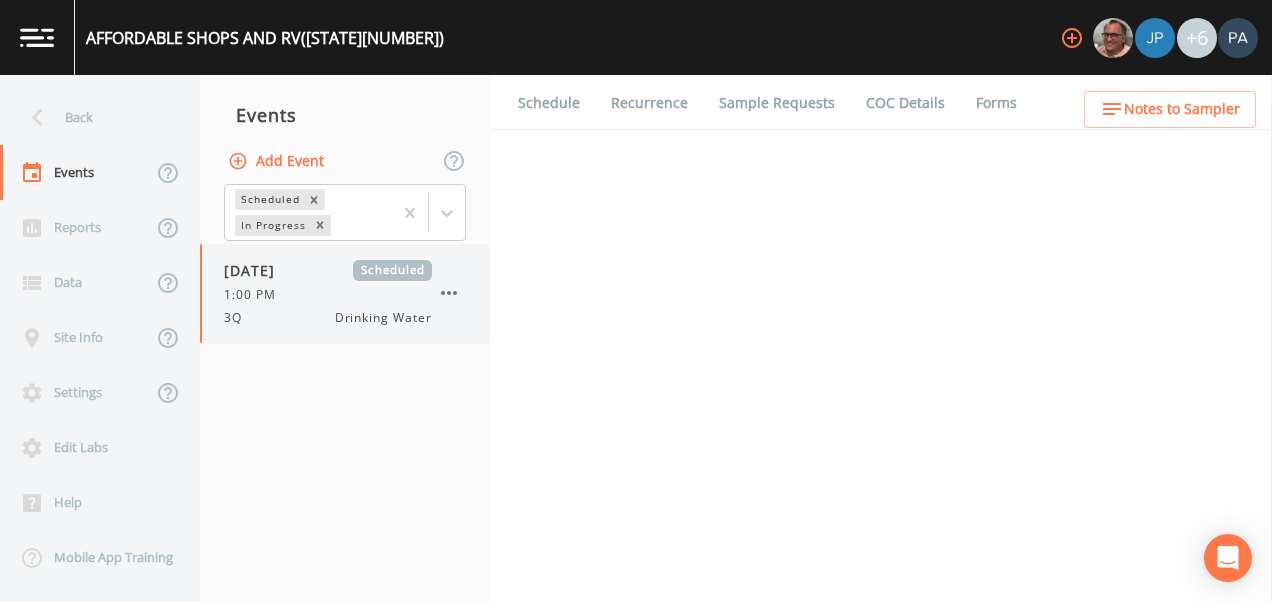 click 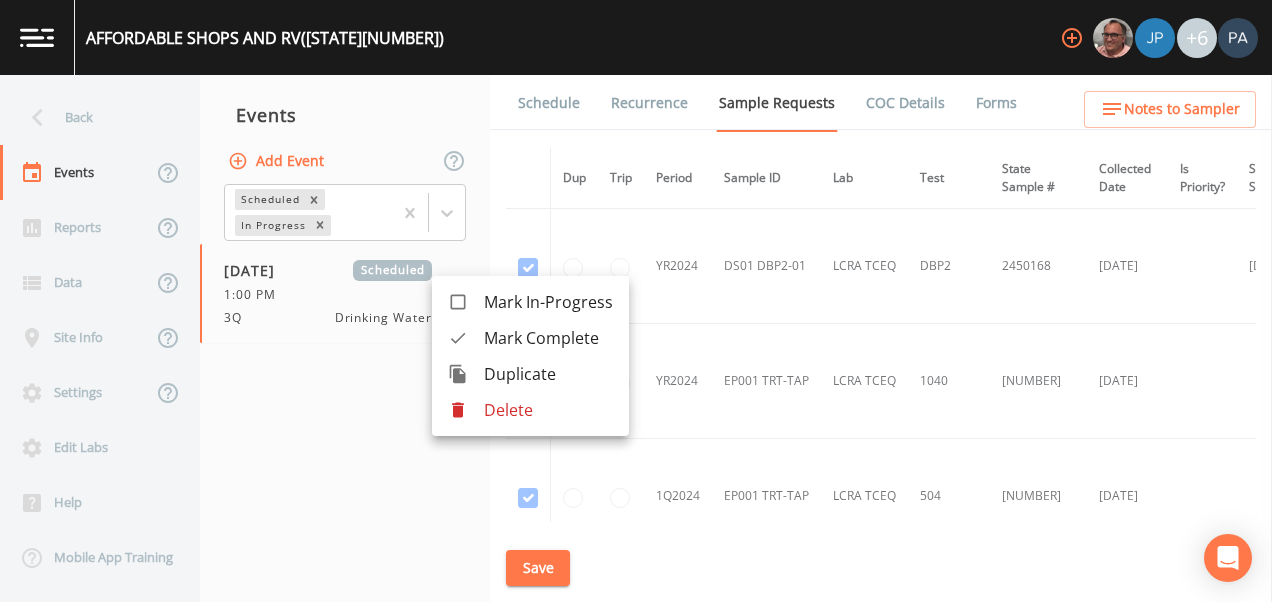 click on "Delete" at bounding box center [548, 410] 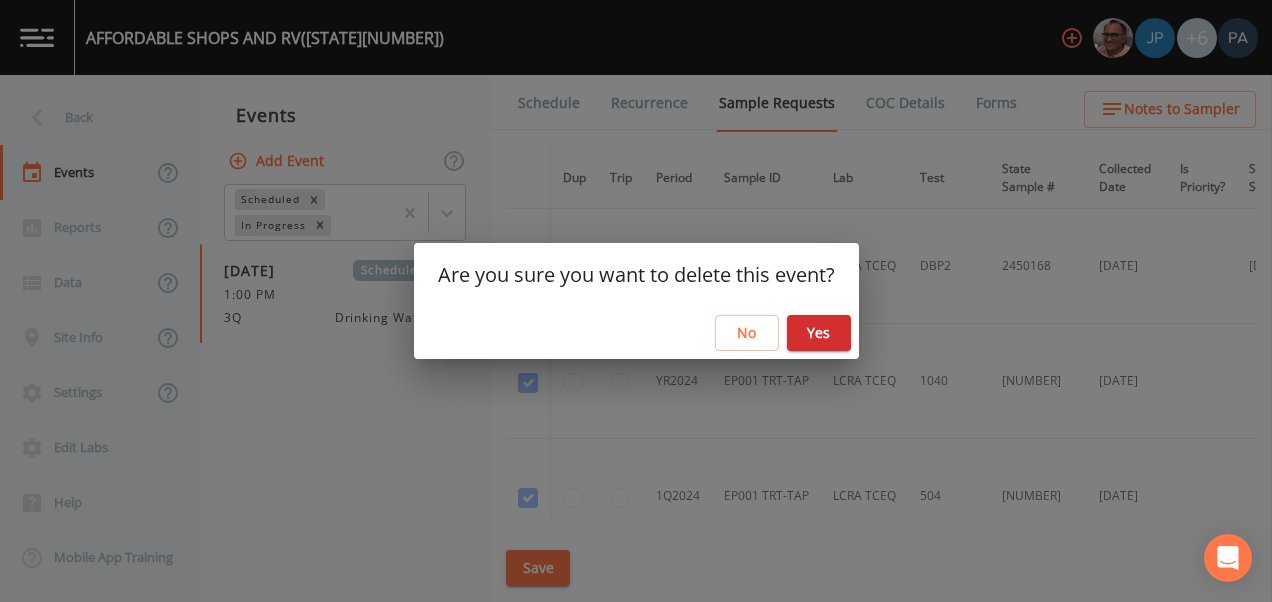 click on "Yes" at bounding box center [819, 333] 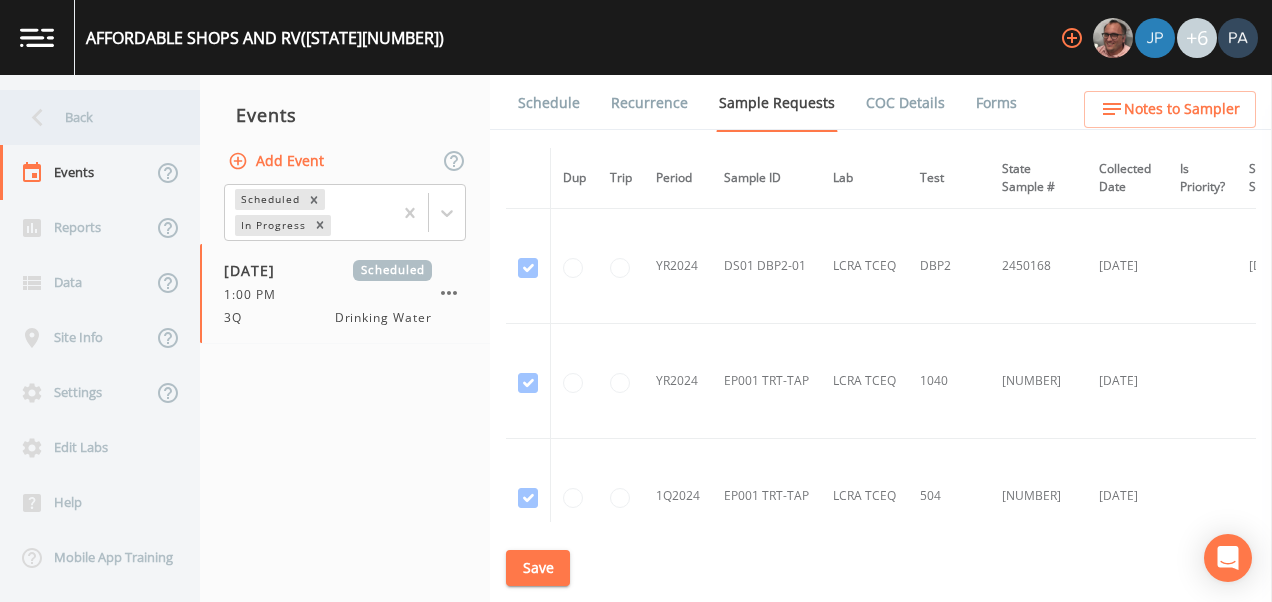 click on "Back" at bounding box center [90, 117] 